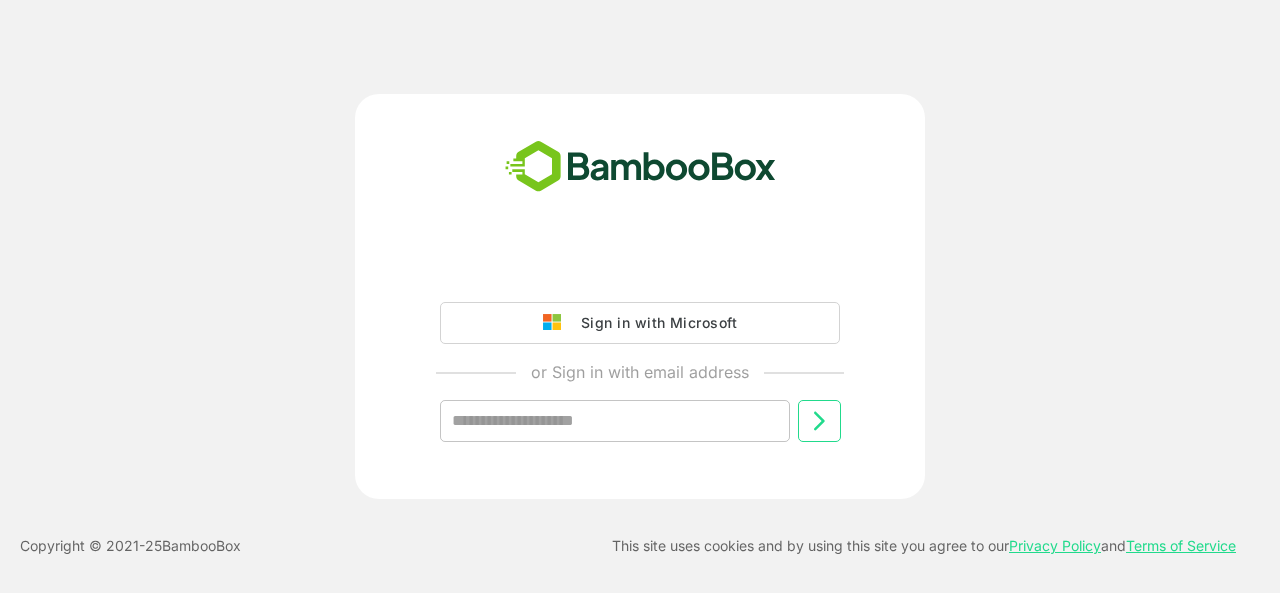 scroll, scrollTop: 0, scrollLeft: 0, axis: both 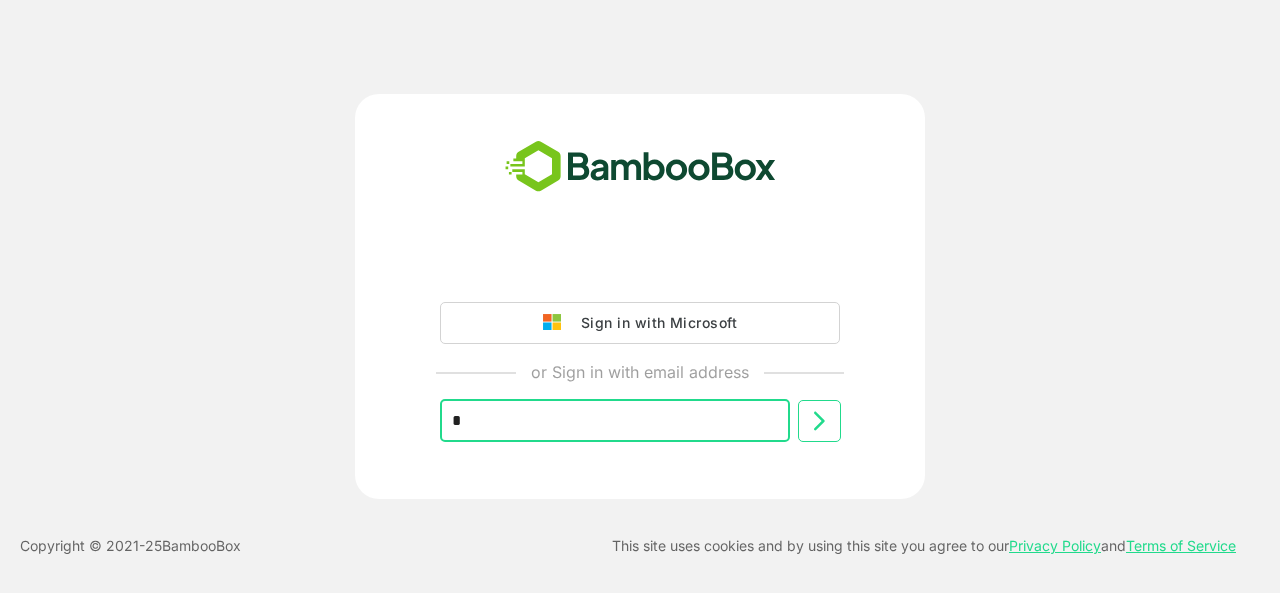 type on "*" 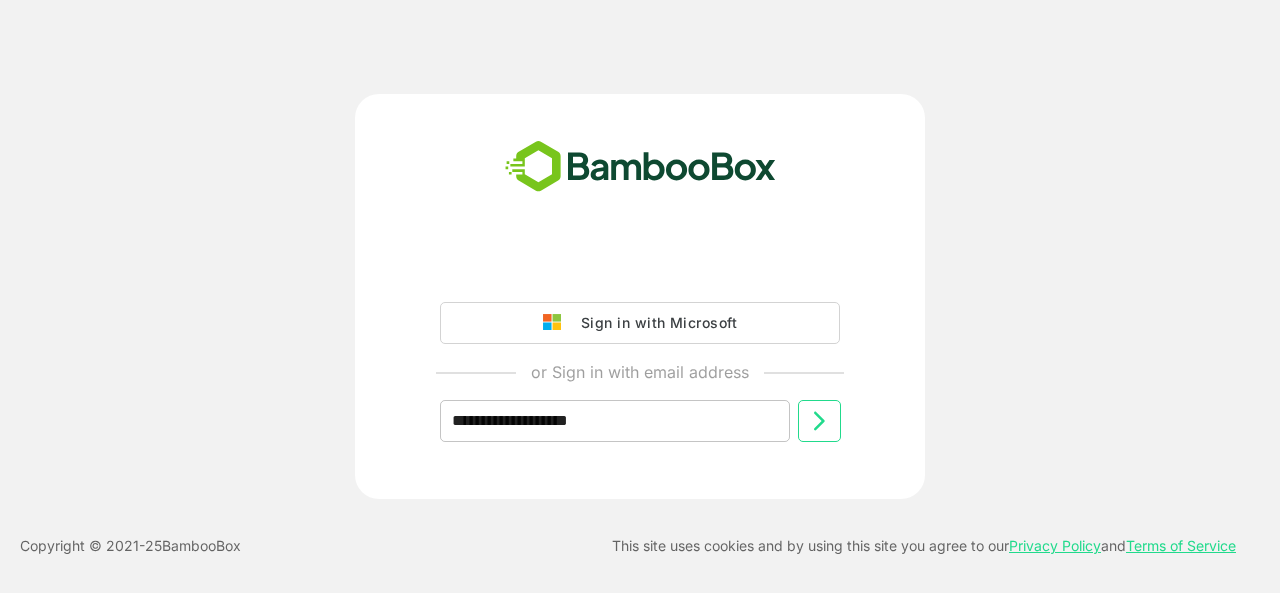 click 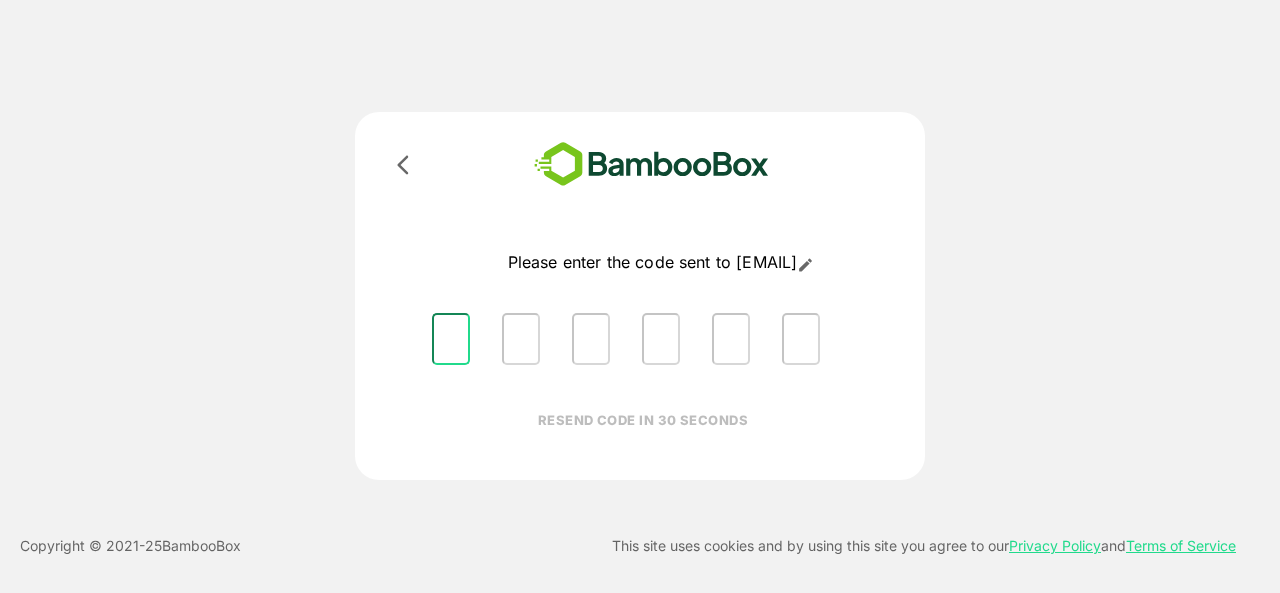 click at bounding box center [451, 339] 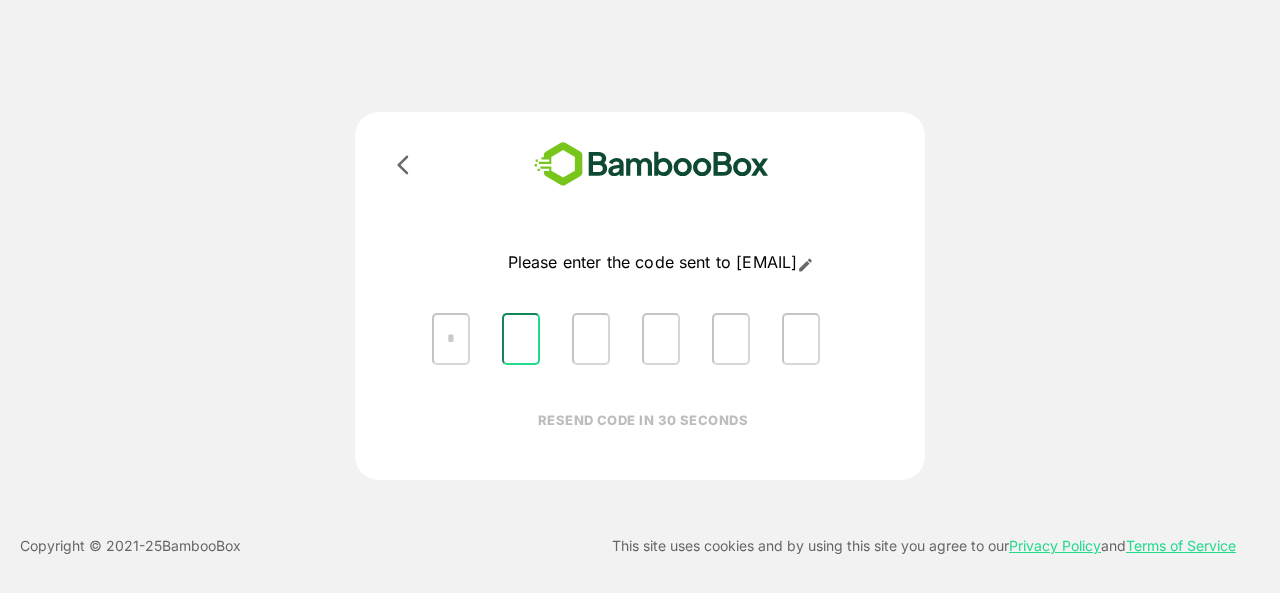 type on "*" 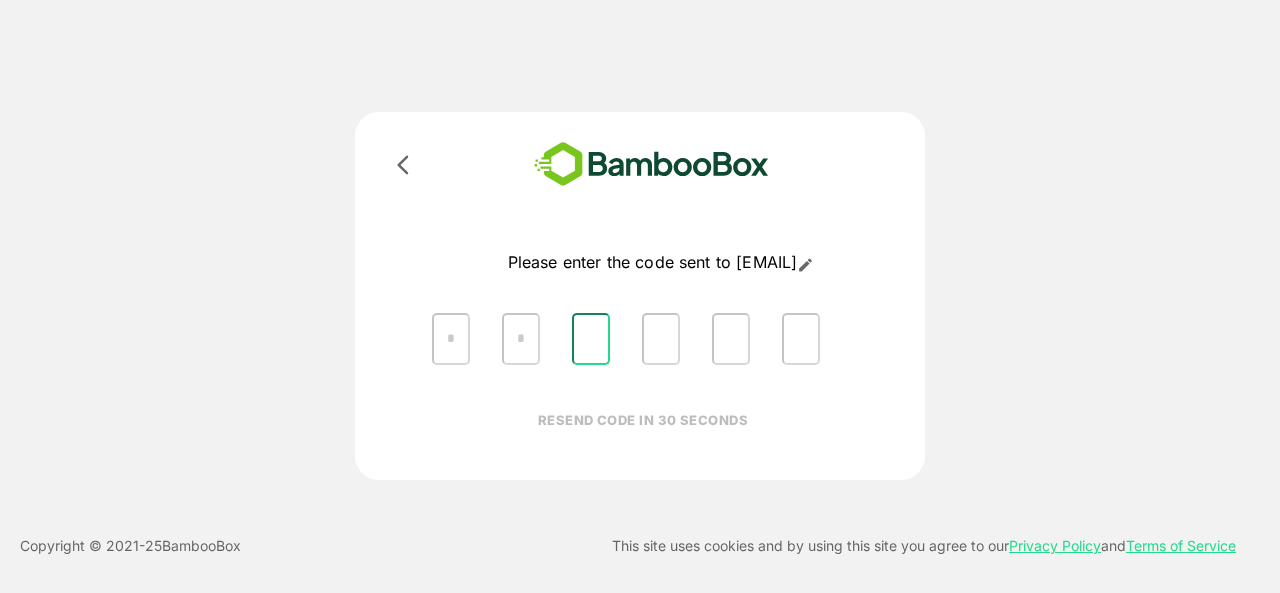type on "*" 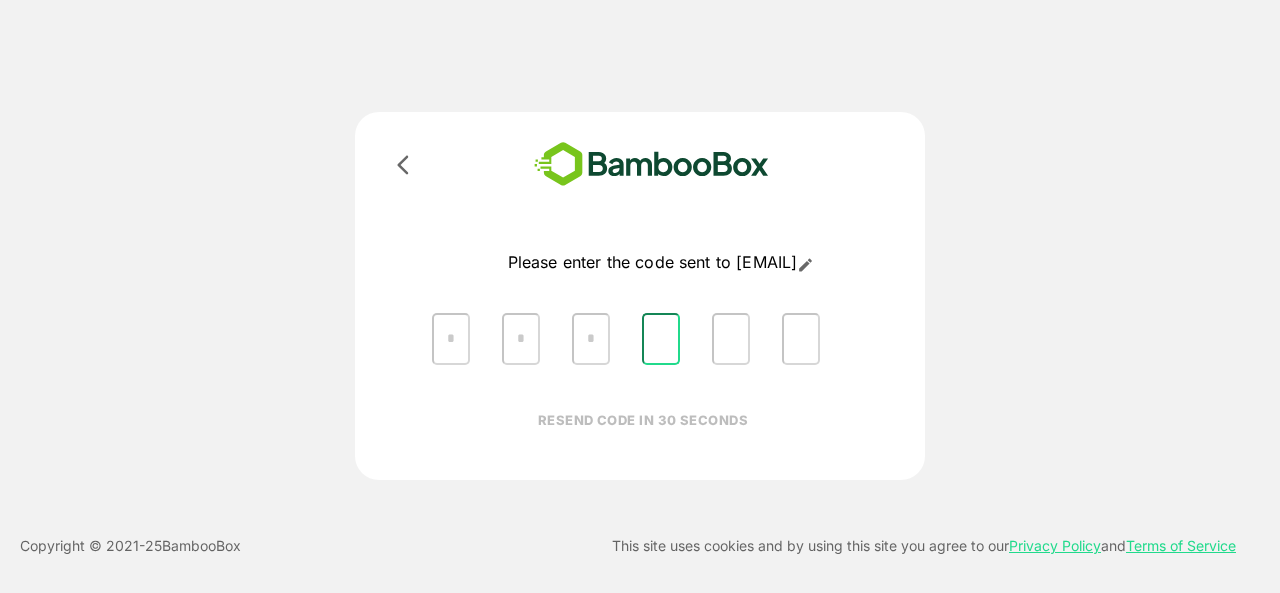 type on "*" 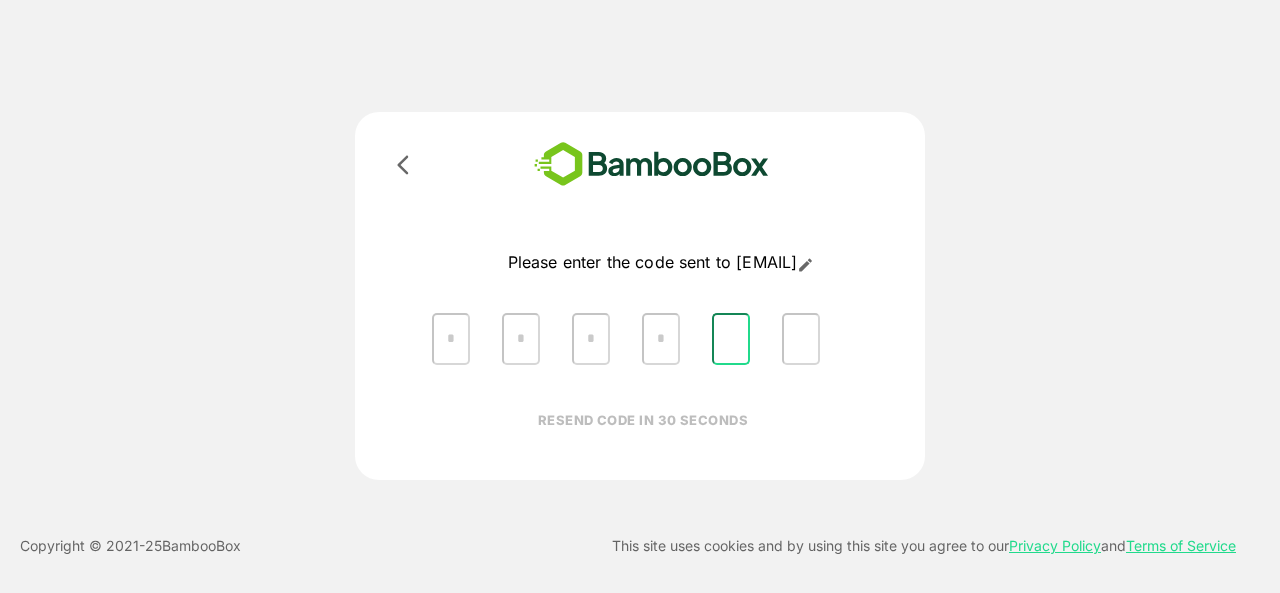 type on "*" 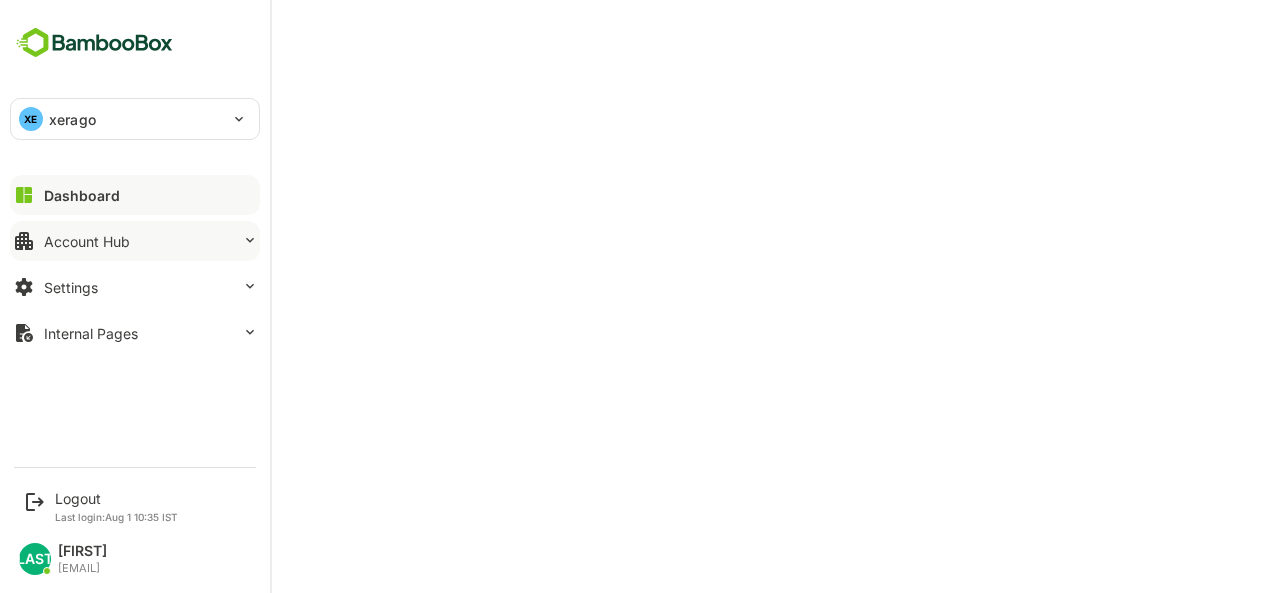 click on "Account Hub" at bounding box center [135, 241] 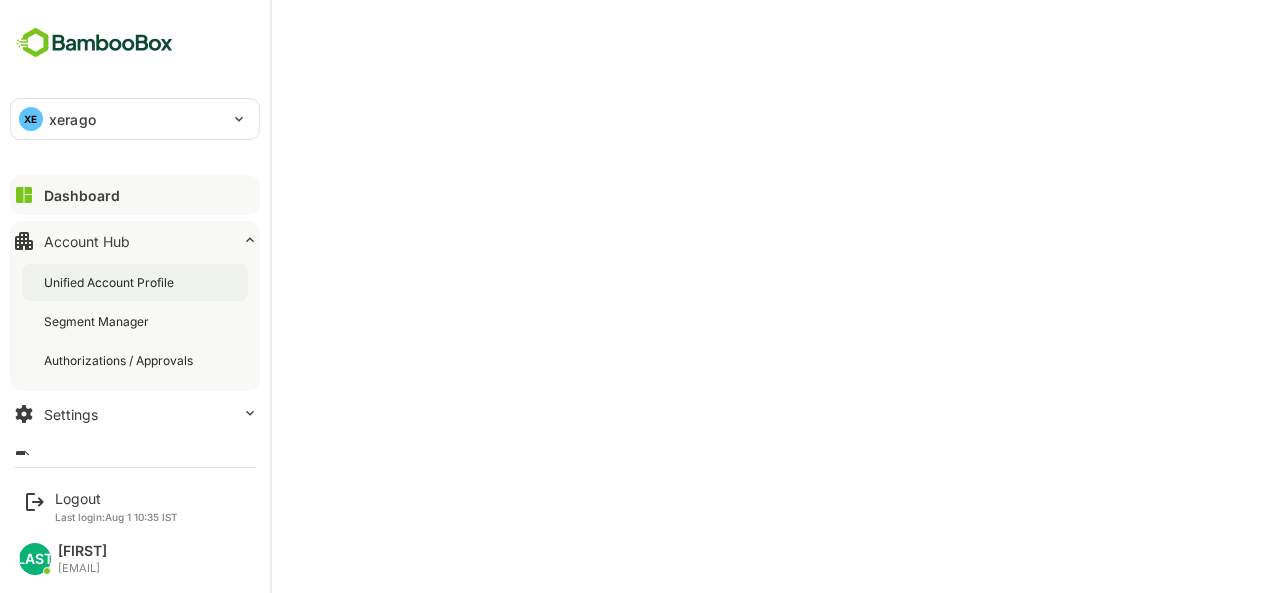 click on "Unified Account Profile" at bounding box center [135, 282] 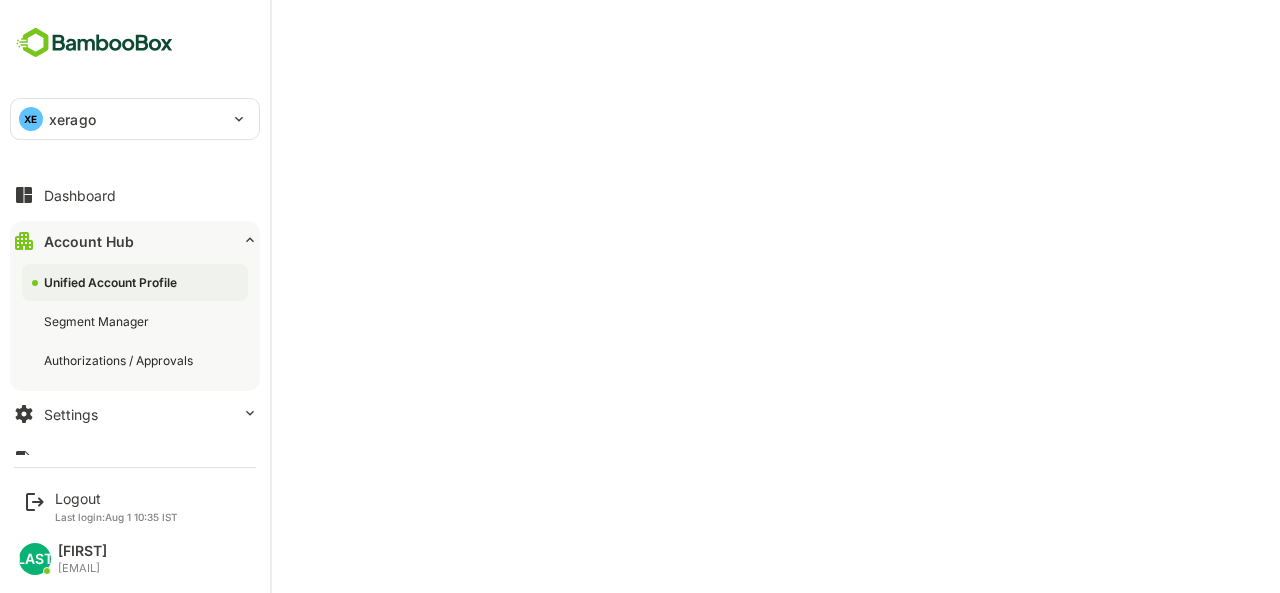 click on "Unified Account Profile" at bounding box center [135, 282] 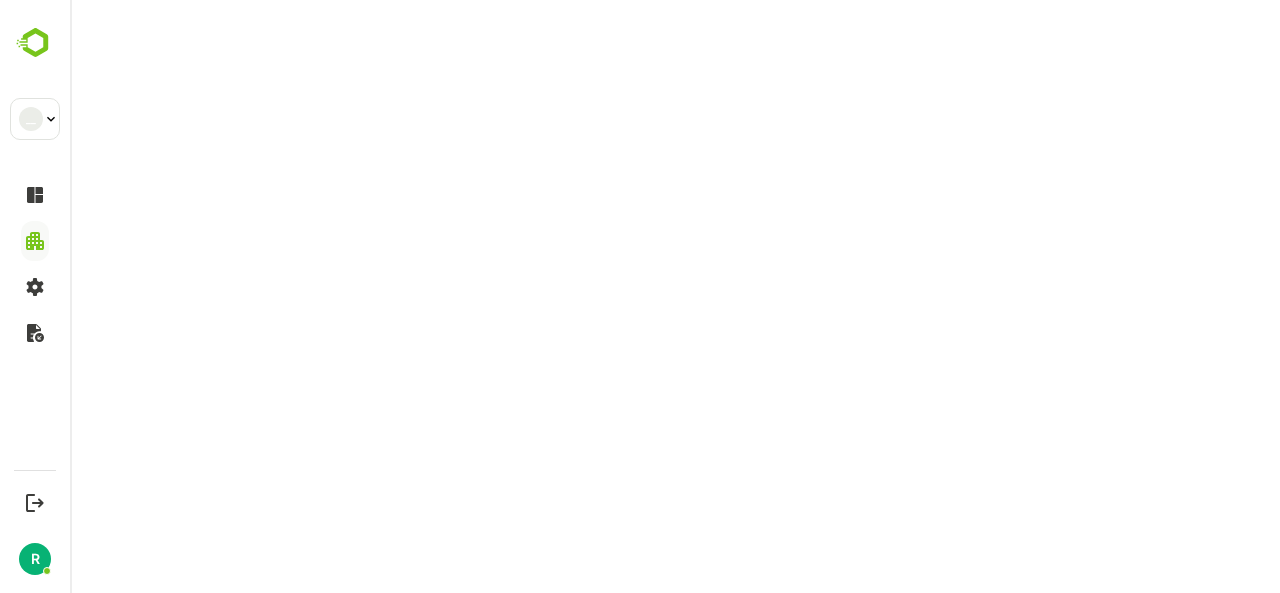 scroll, scrollTop: 0, scrollLeft: 0, axis: both 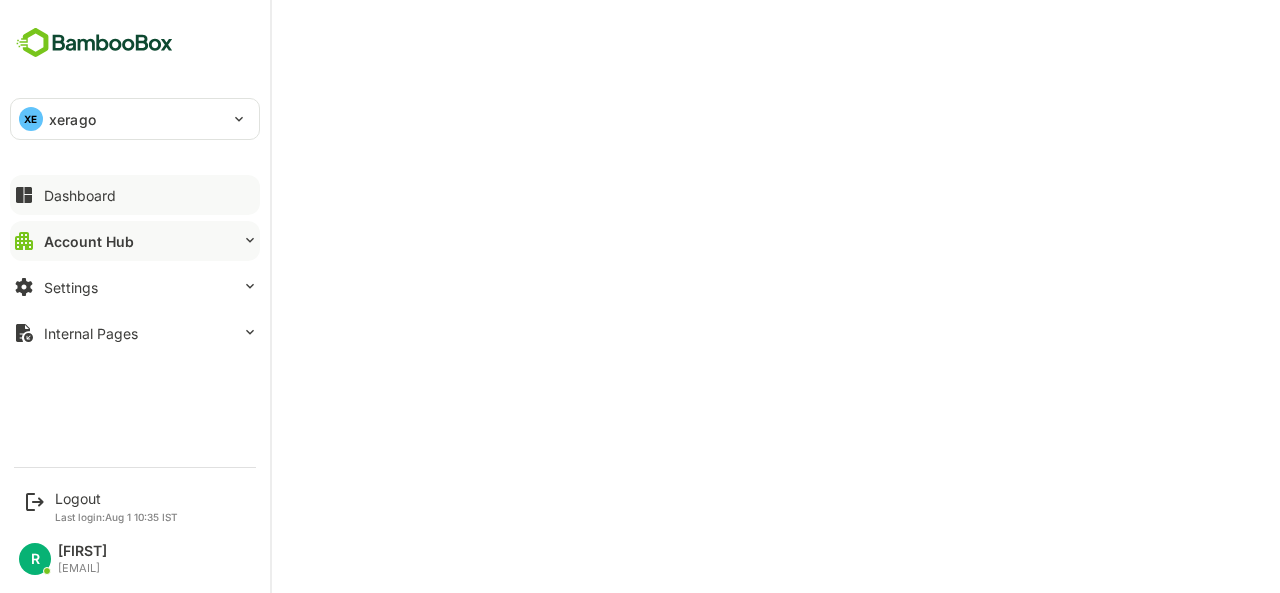 click on "Dashboard" at bounding box center [135, 195] 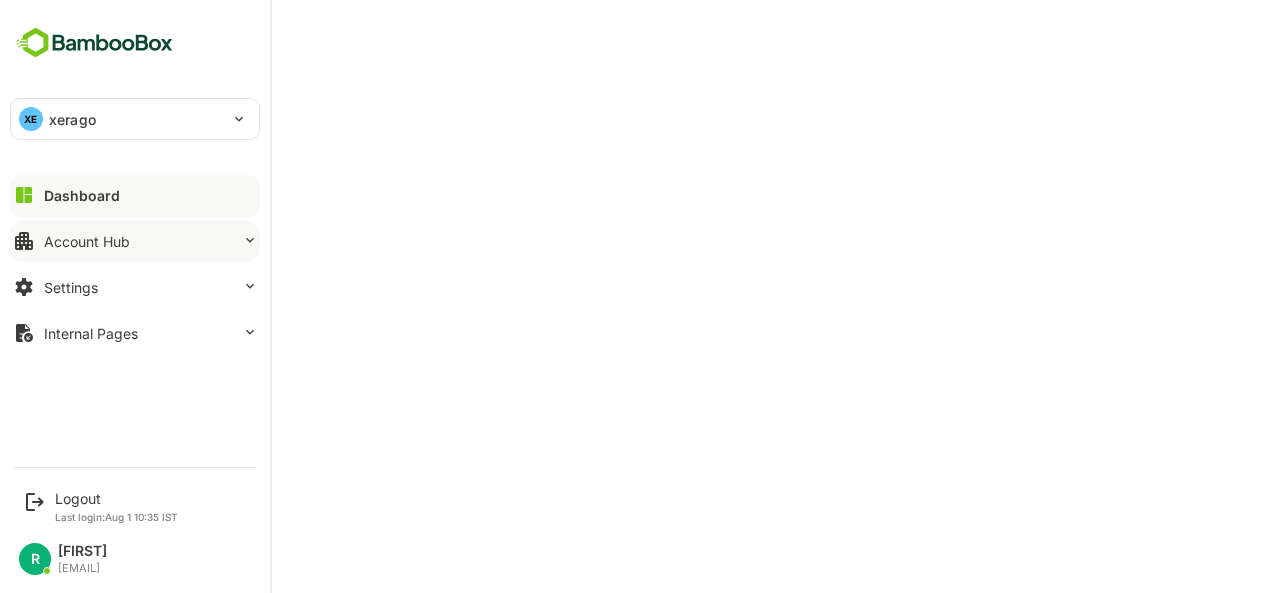 click 